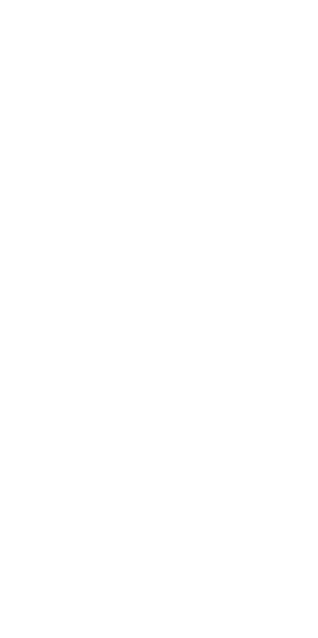 scroll, scrollTop: 0, scrollLeft: 0, axis: both 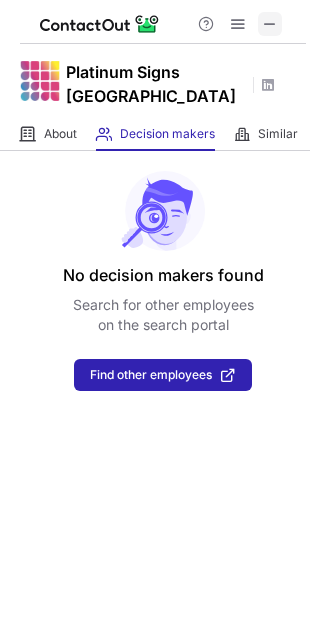 click at bounding box center [270, 24] 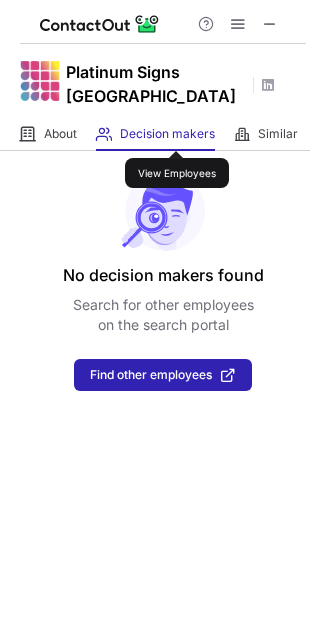 click on "Decision makers" at bounding box center [167, 134] 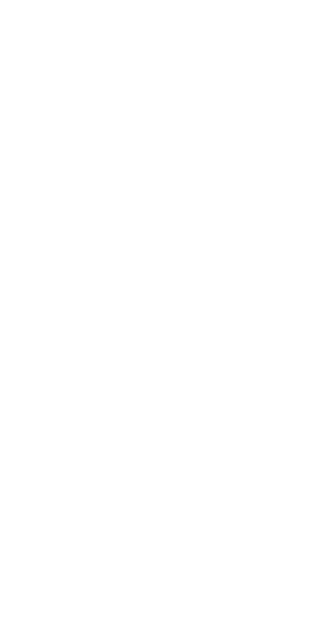 scroll, scrollTop: 0, scrollLeft: 0, axis: both 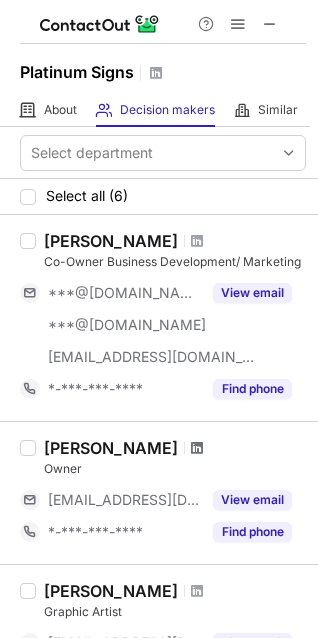 drag, startPoint x: 169, startPoint y: 442, endPoint x: 170, endPoint y: 454, distance: 12.0415945 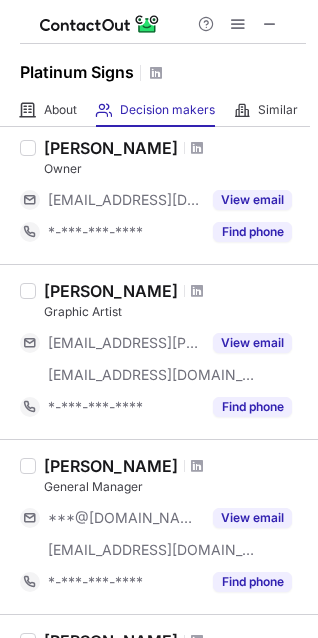 scroll, scrollTop: 500, scrollLeft: 0, axis: vertical 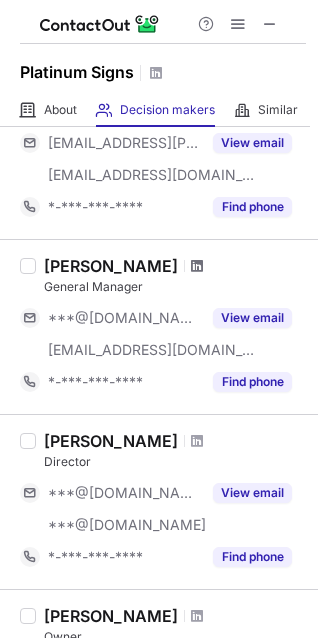 click at bounding box center [197, 266] 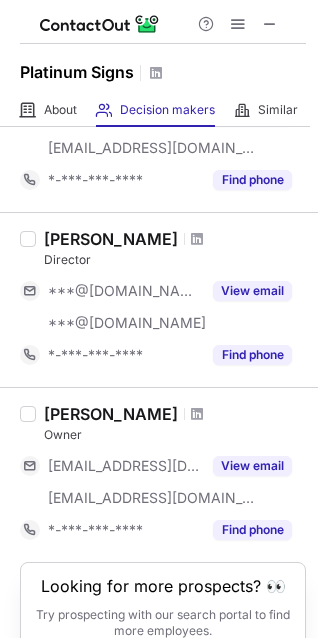 scroll, scrollTop: 797, scrollLeft: 0, axis: vertical 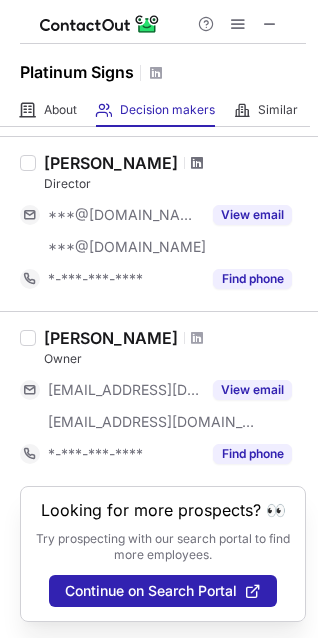 click at bounding box center [197, 163] 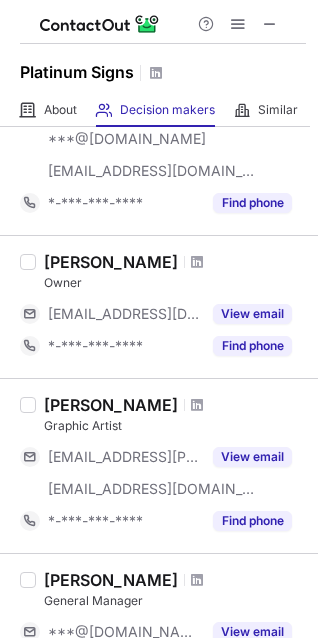 scroll, scrollTop: 200, scrollLeft: 0, axis: vertical 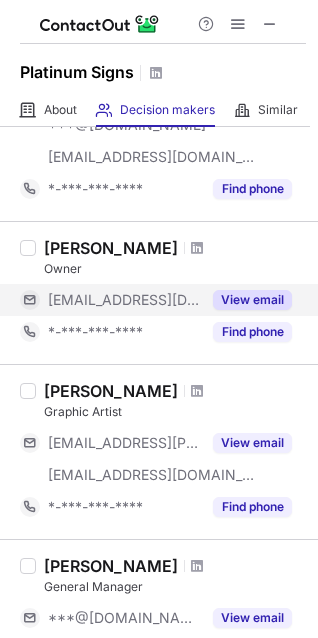click on "View email" at bounding box center (252, 300) 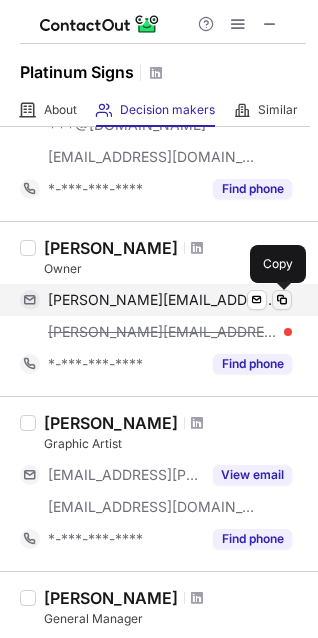 click at bounding box center [282, 300] 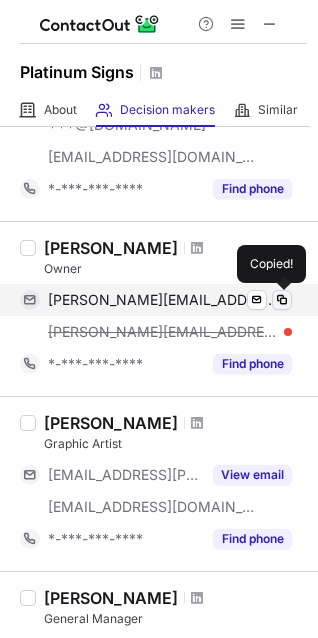 click at bounding box center (282, 300) 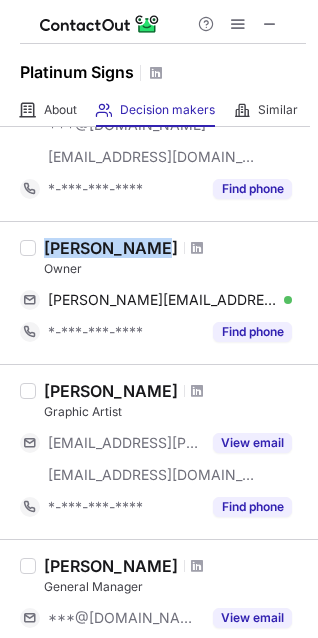 drag, startPoint x: 42, startPoint y: 243, endPoint x: 145, endPoint y: 241, distance: 103.01942 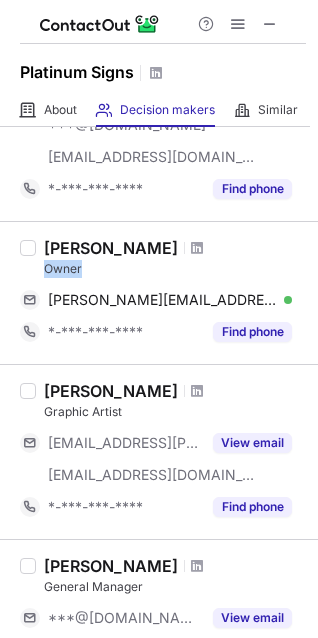 drag, startPoint x: 91, startPoint y: 266, endPoint x: 42, endPoint y: 266, distance: 49 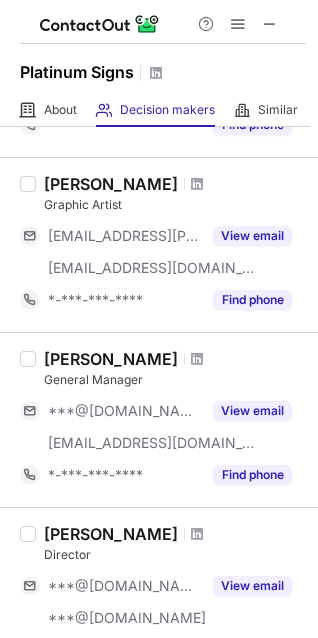 scroll, scrollTop: 400, scrollLeft: 0, axis: vertical 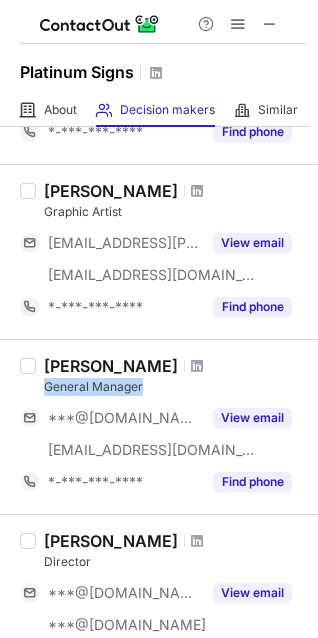 drag, startPoint x: 155, startPoint y: 385, endPoint x: 48, endPoint y: 386, distance: 107.00467 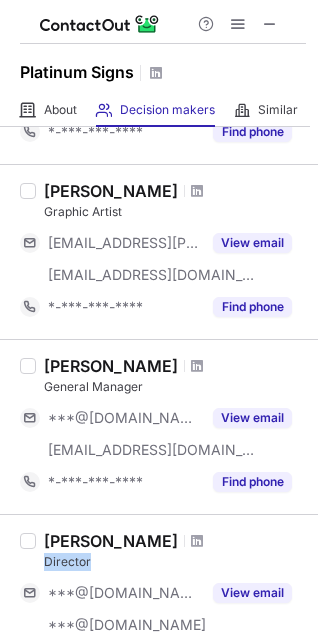 drag, startPoint x: 94, startPoint y: 564, endPoint x: 42, endPoint y: 564, distance: 52 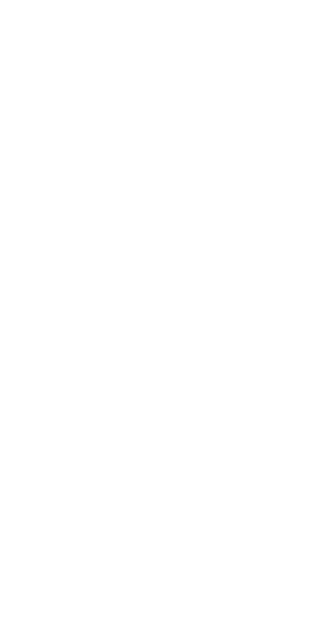 scroll, scrollTop: 0, scrollLeft: 0, axis: both 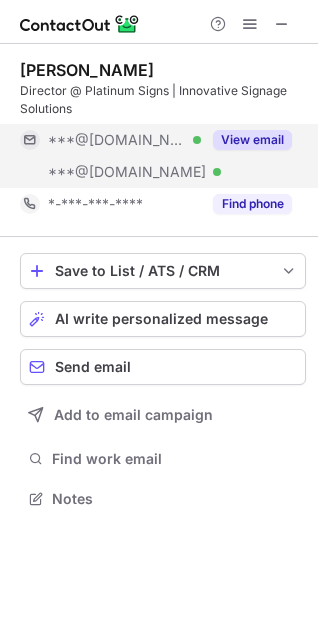 click on "View email" at bounding box center [252, 140] 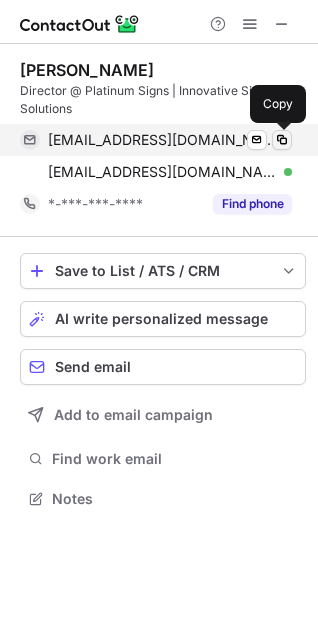click at bounding box center [282, 140] 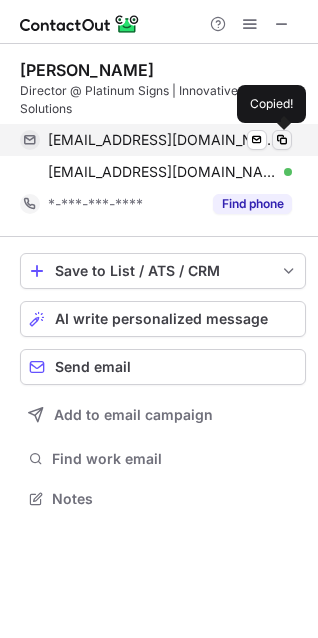 click at bounding box center (282, 140) 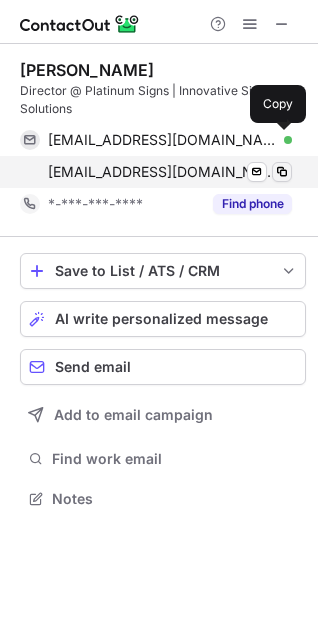 click at bounding box center [282, 172] 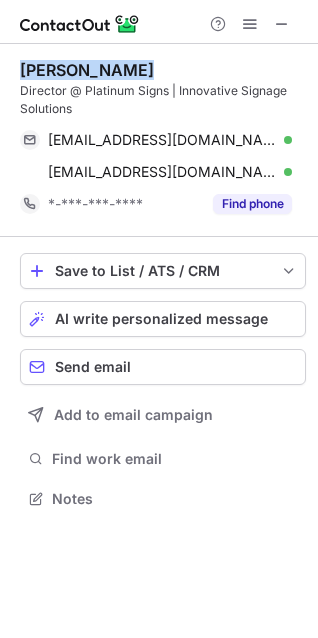 drag, startPoint x: 134, startPoint y: 69, endPoint x: 16, endPoint y: 69, distance: 118 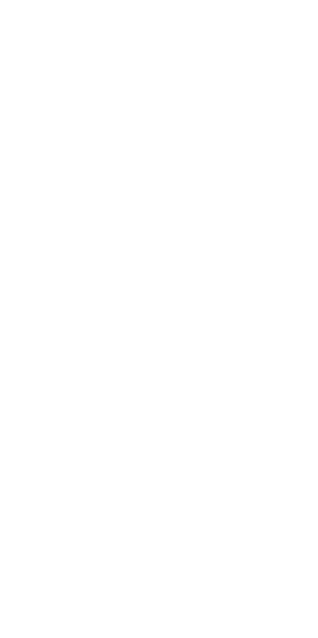 scroll, scrollTop: 0, scrollLeft: 0, axis: both 